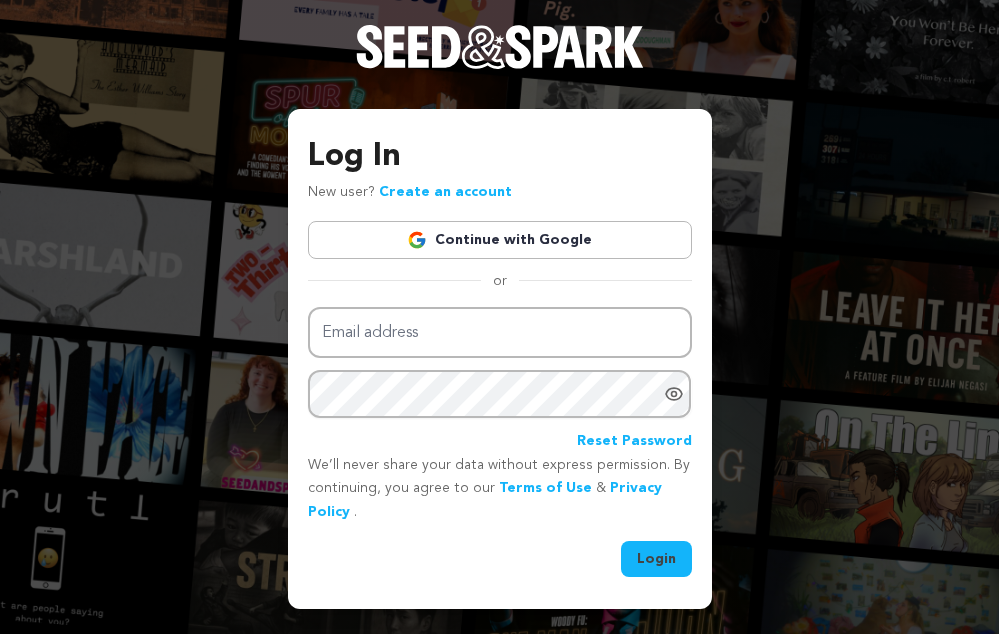scroll, scrollTop: 0, scrollLeft: 0, axis: both 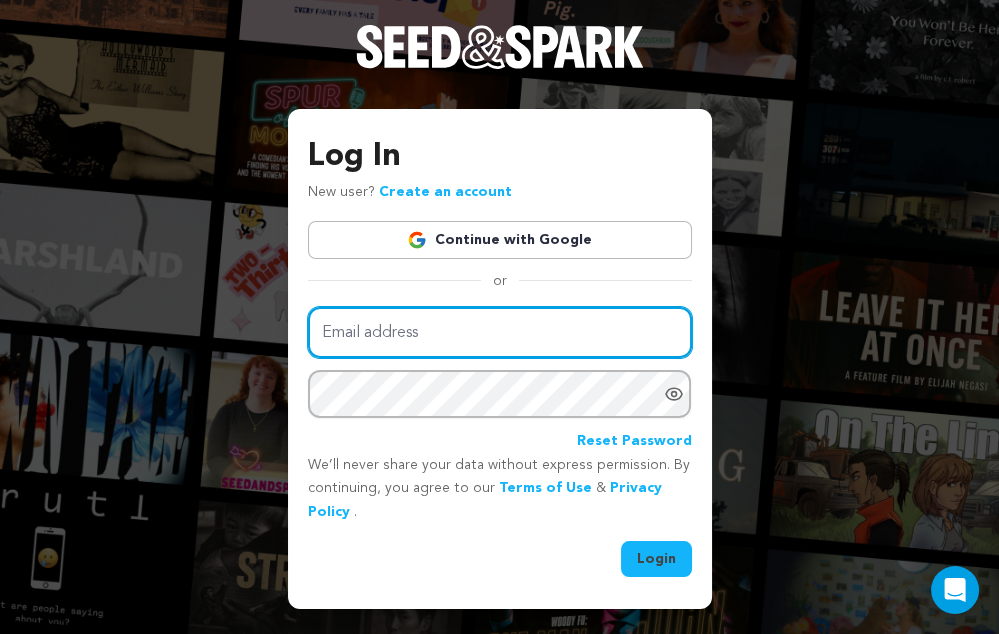 type on "[EMAIL_ADDRESS][DOMAIN_NAME]" 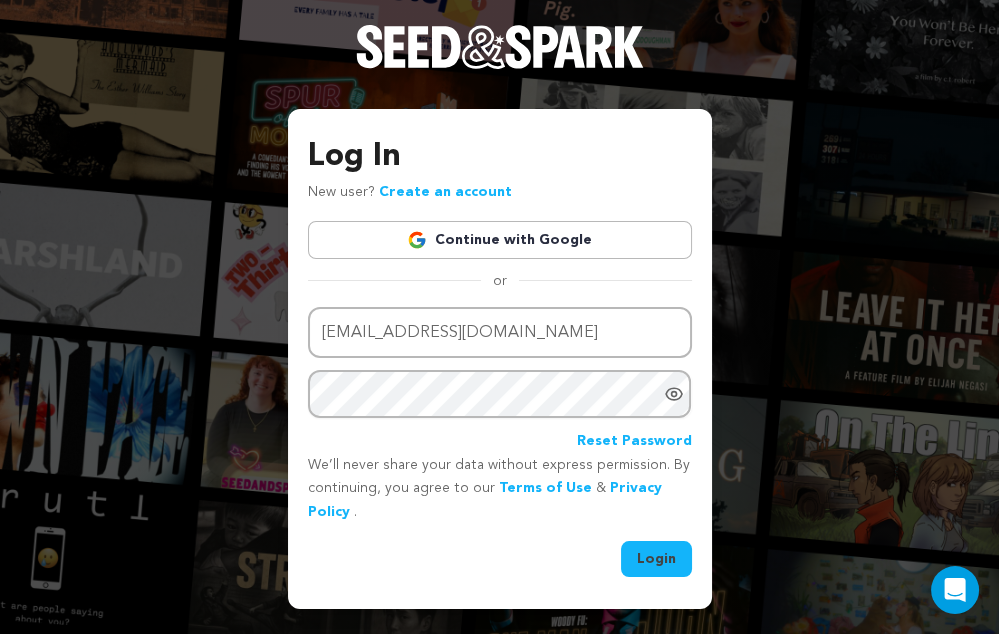 click on "Login" at bounding box center [656, 559] 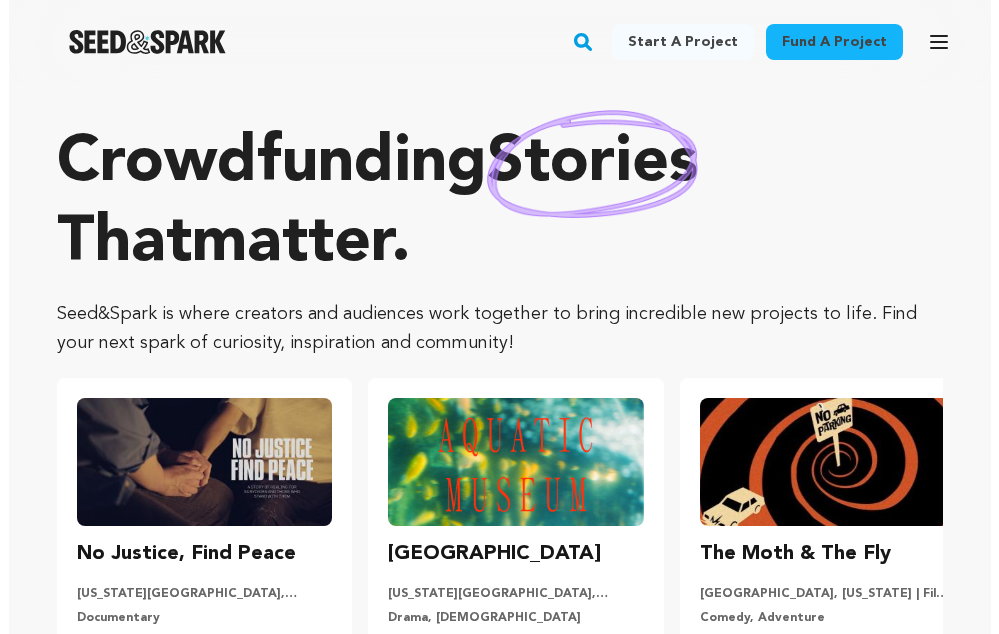 scroll, scrollTop: 0, scrollLeft: 0, axis: both 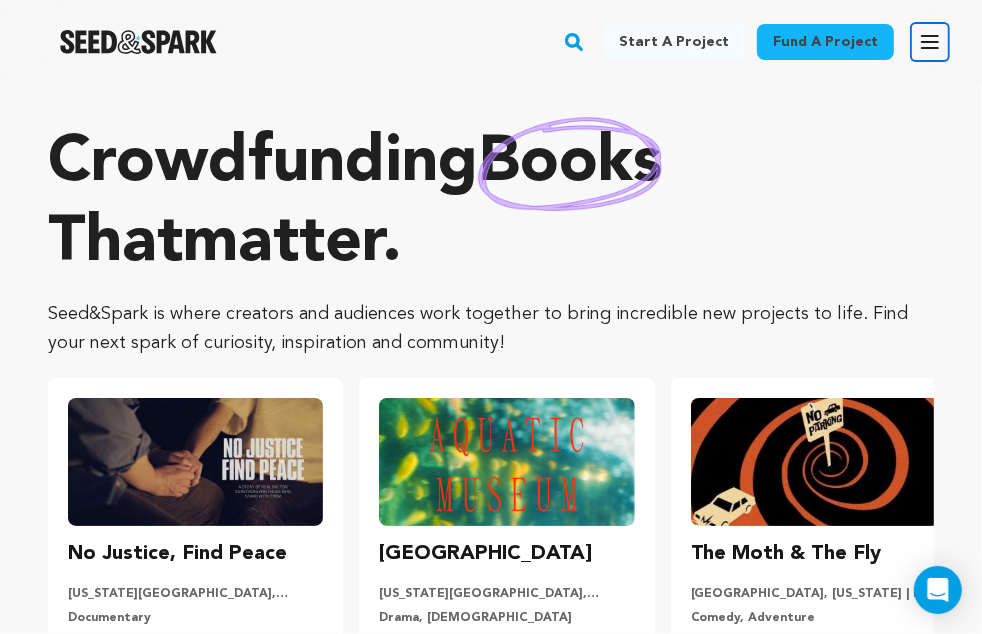 click 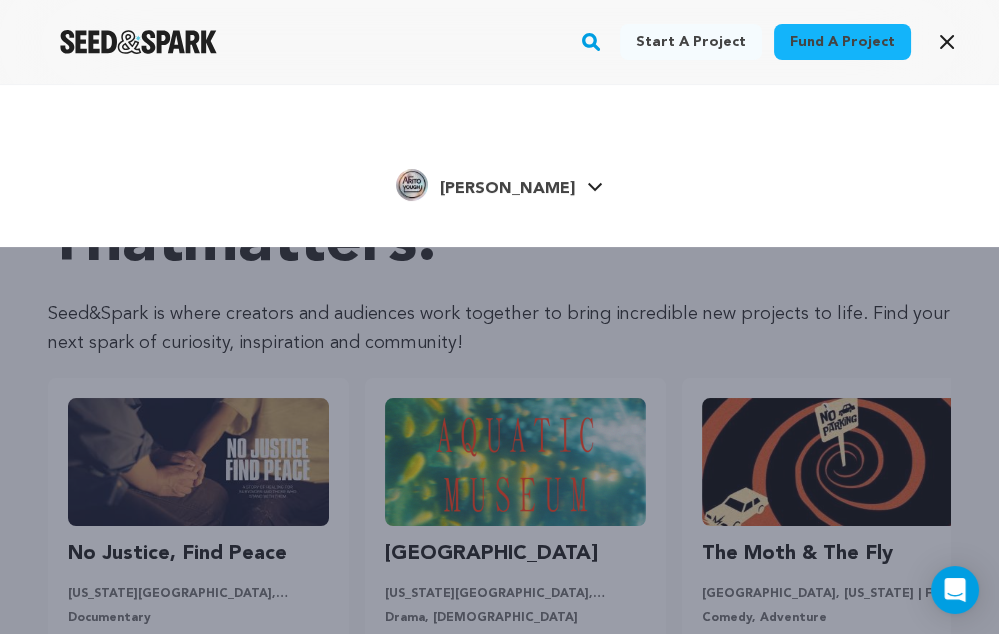 click at bounding box center (412, 185) 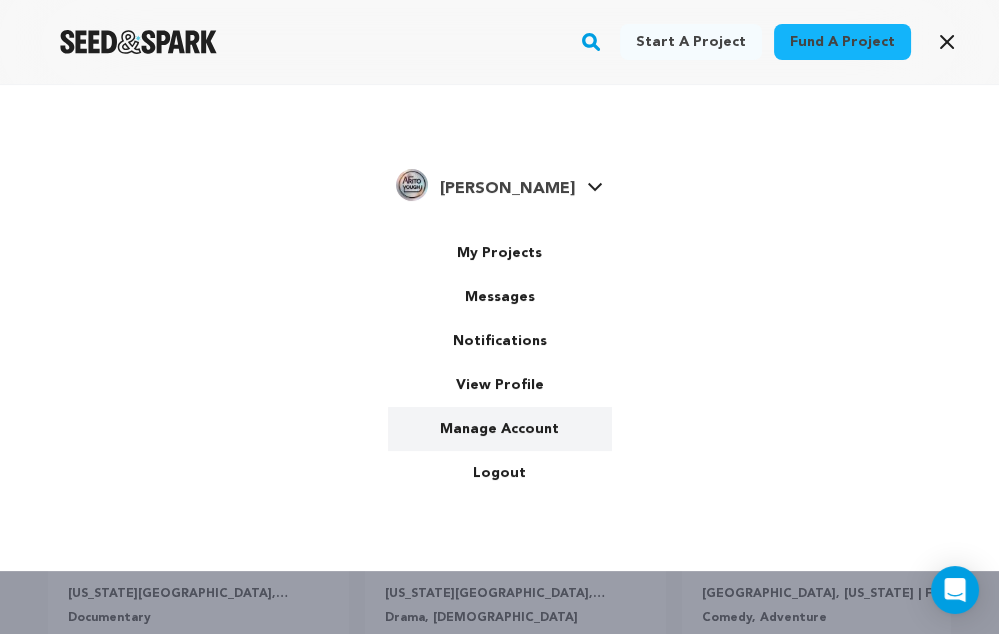 click on "Manage Account" at bounding box center [500, 429] 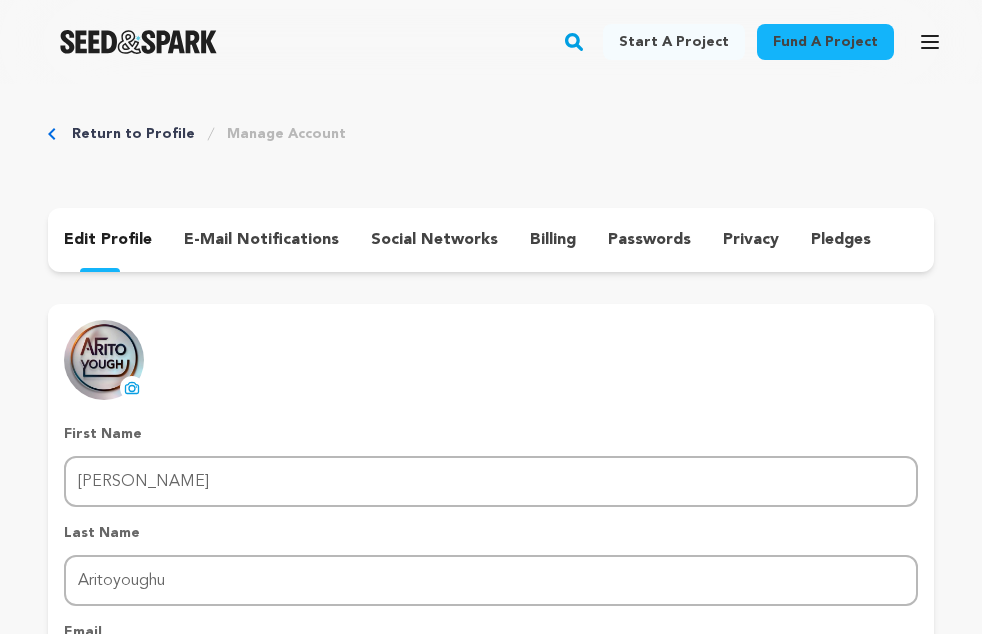 scroll, scrollTop: 0, scrollLeft: 0, axis: both 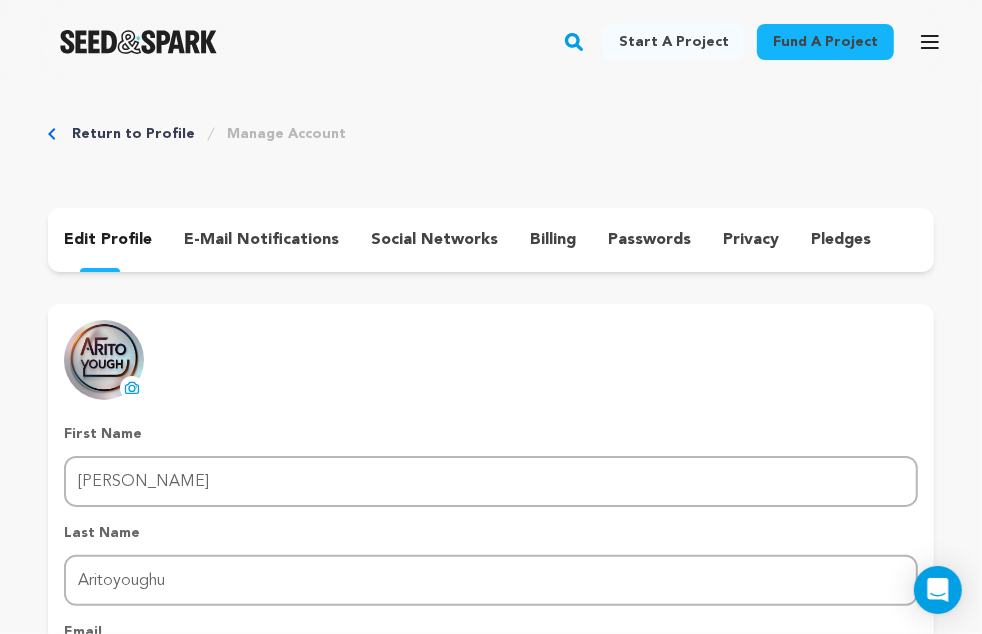 click on "social networks" at bounding box center [434, 240] 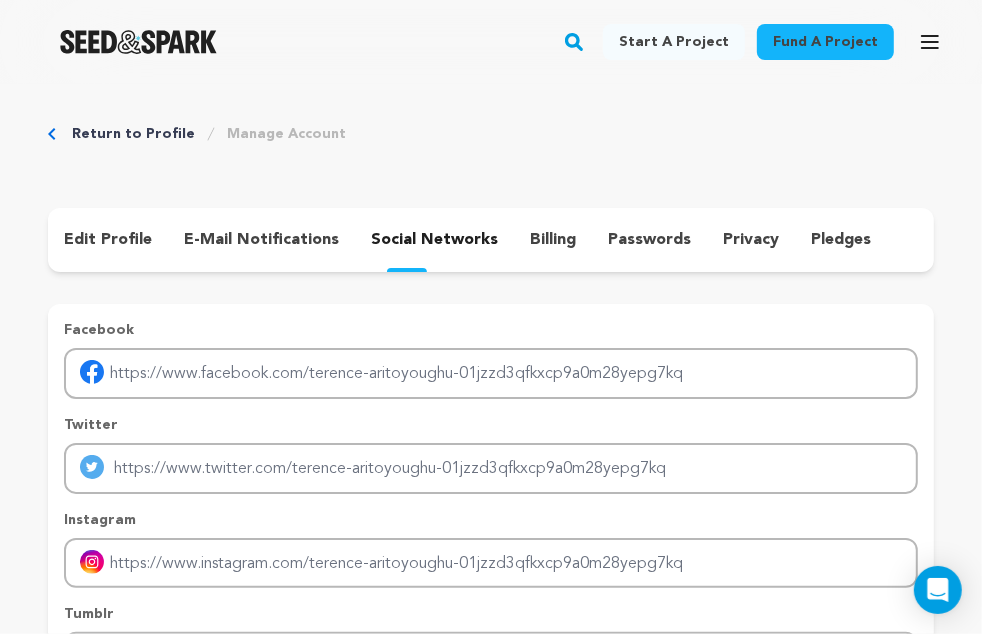 click on "Start a project" at bounding box center (674, 42) 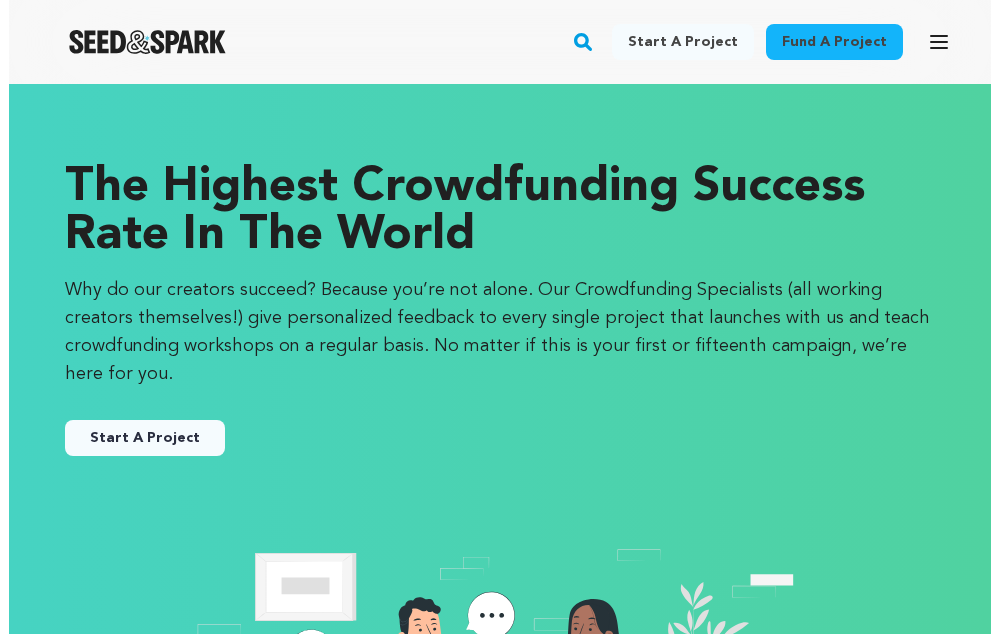 scroll, scrollTop: 0, scrollLeft: 0, axis: both 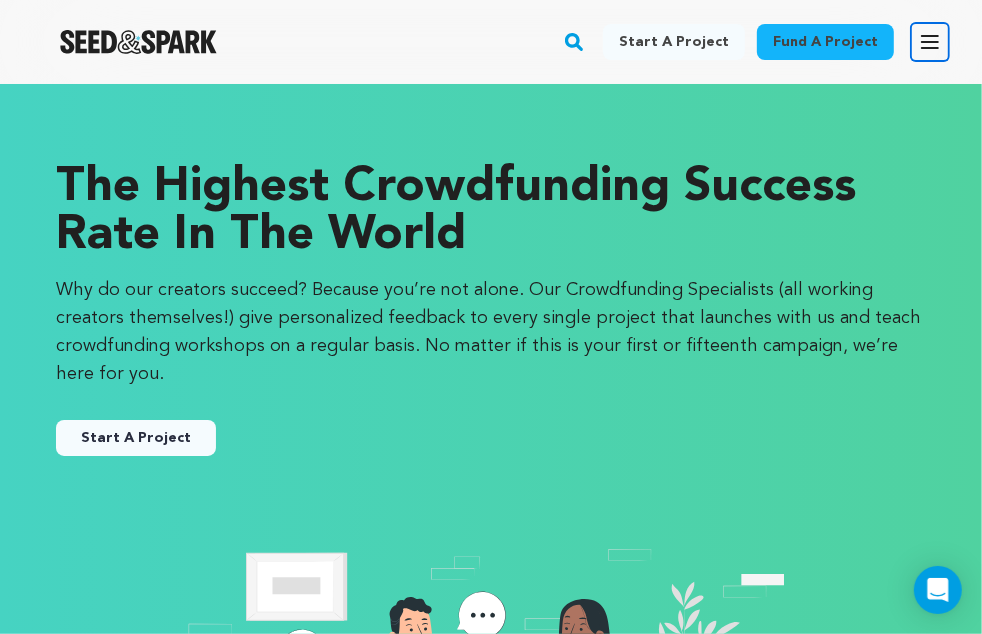click 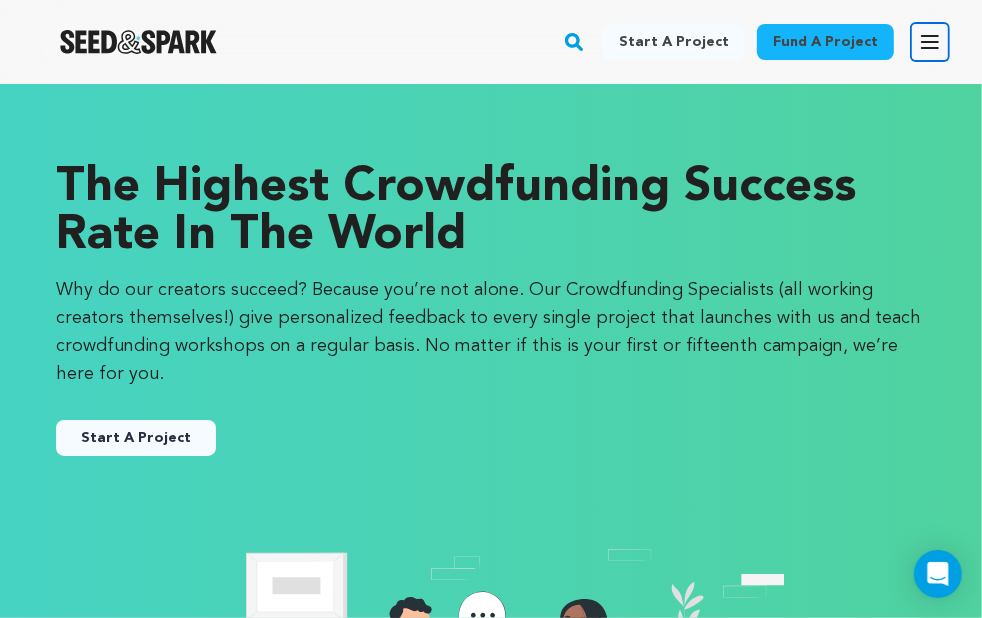 click 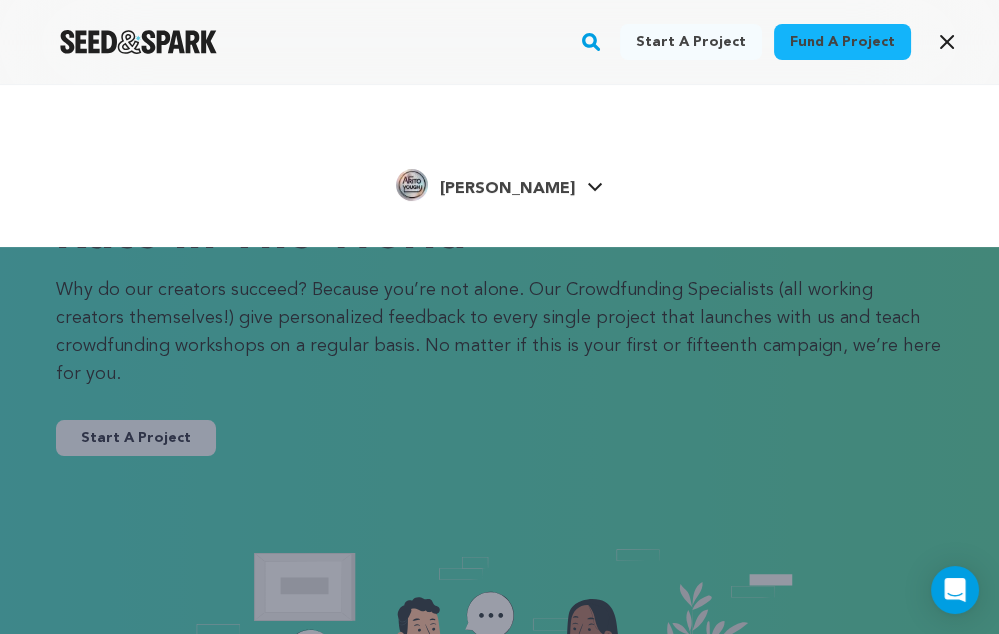click at bounding box center [412, 185] 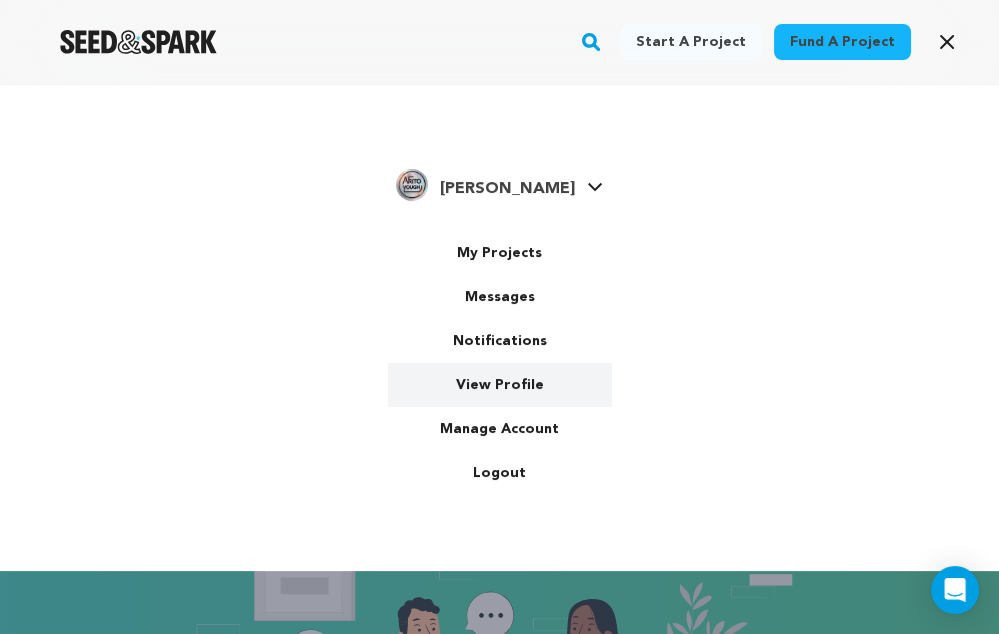 click on "View Profile" at bounding box center [500, 385] 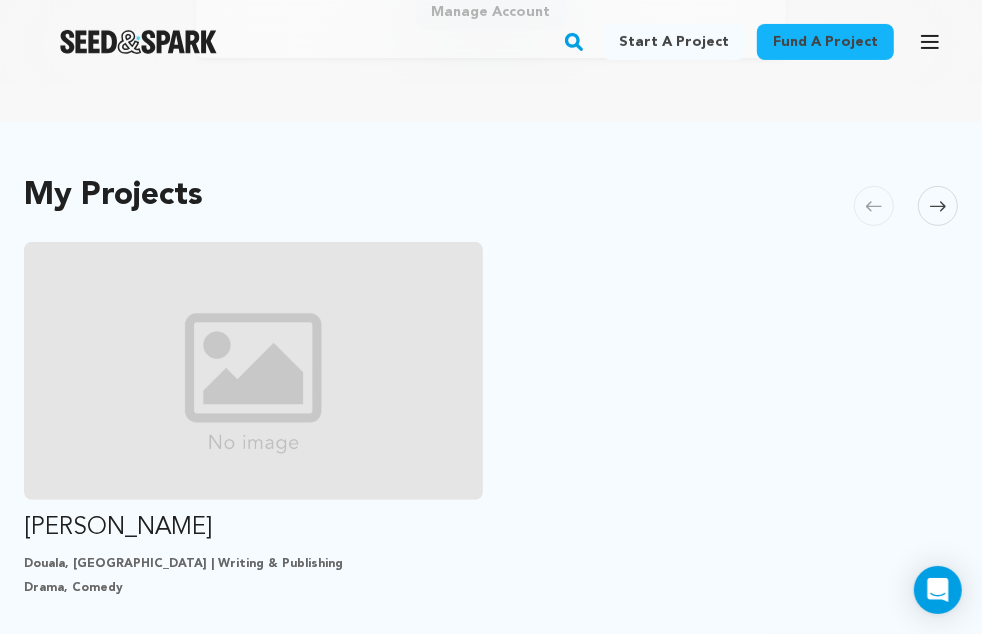 scroll, scrollTop: 345, scrollLeft: 0, axis: vertical 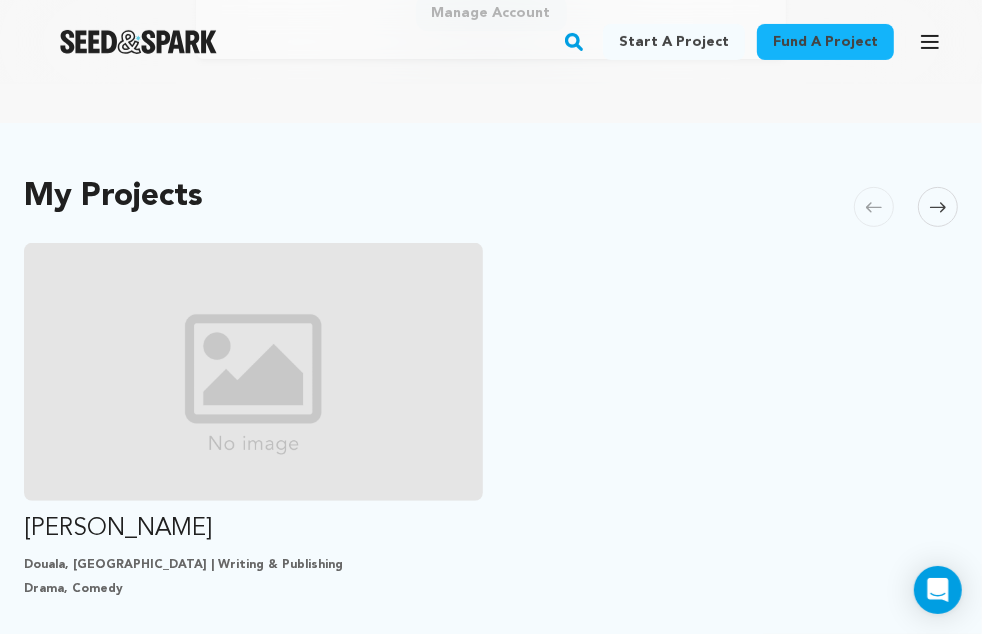click on "Fund a project" at bounding box center [825, 42] 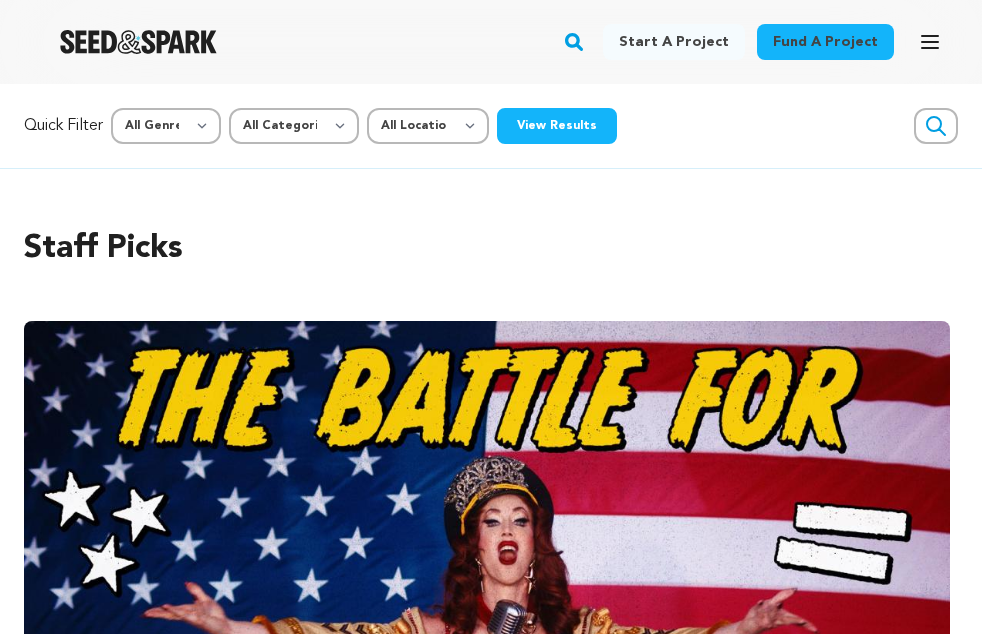 scroll, scrollTop: 0, scrollLeft: 0, axis: both 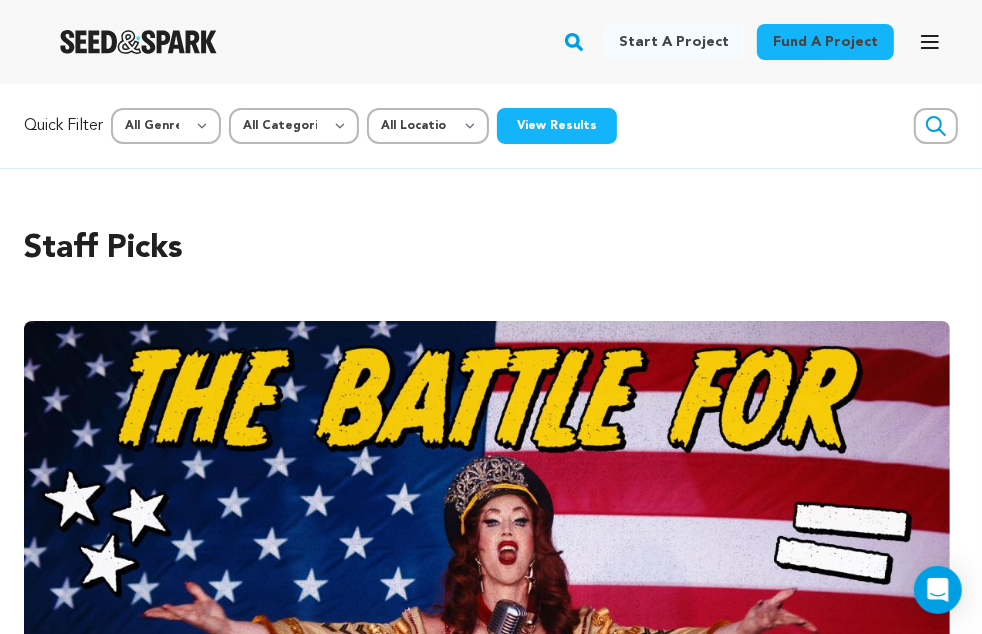 click on "Start a project" at bounding box center (674, 42) 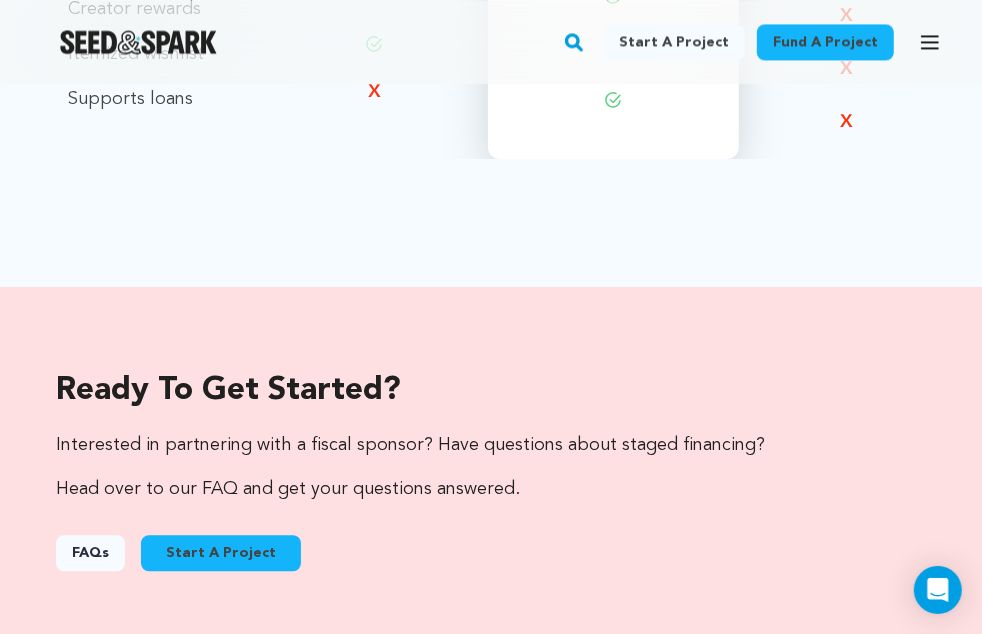 scroll, scrollTop: 2691, scrollLeft: 0, axis: vertical 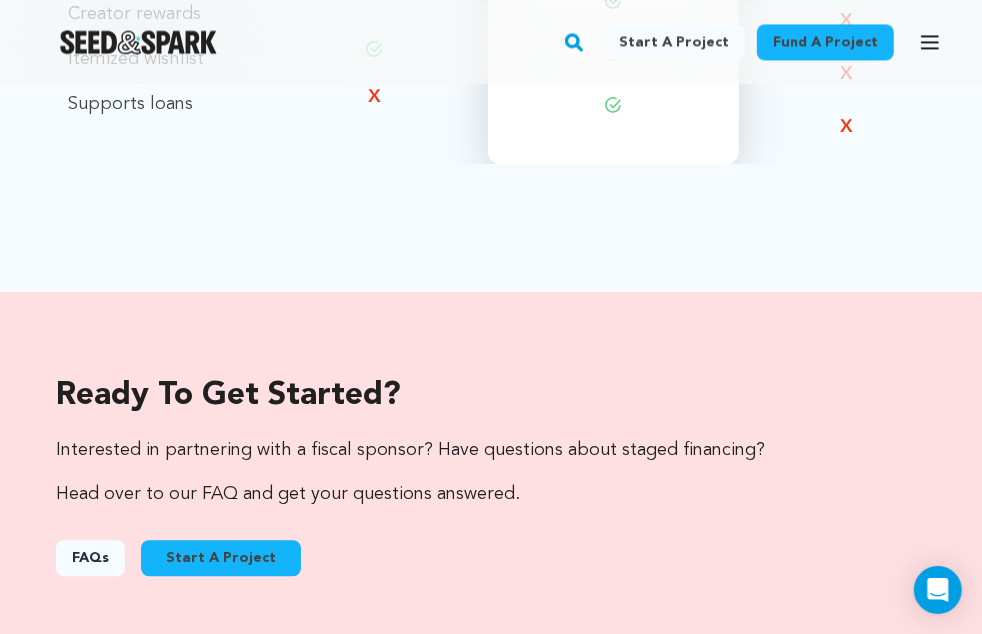 click on "Start A Project" at bounding box center (221, 558) 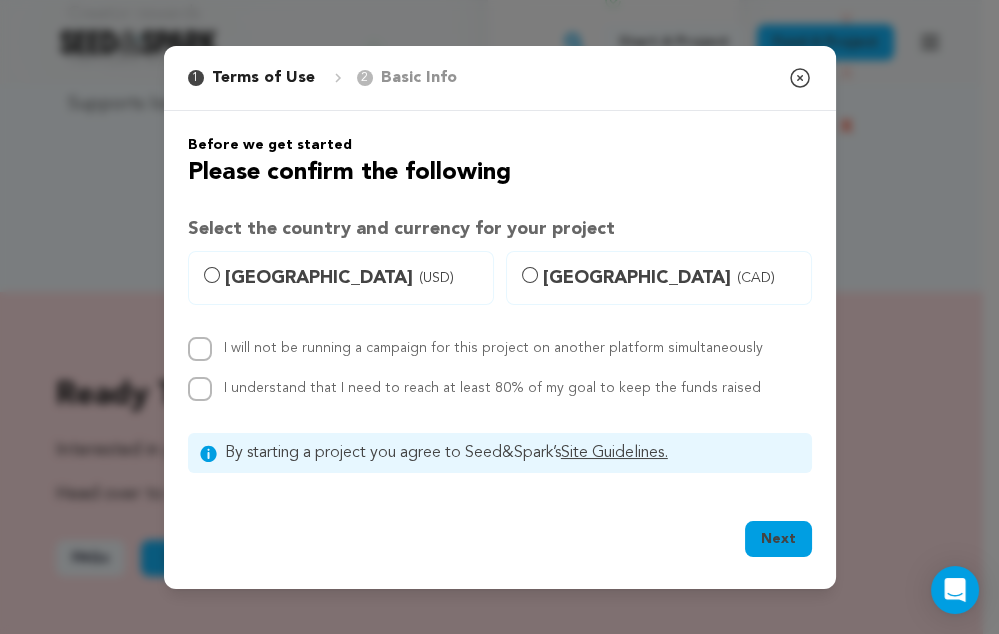 click on "United States
(USD)" at bounding box center (341, 278) 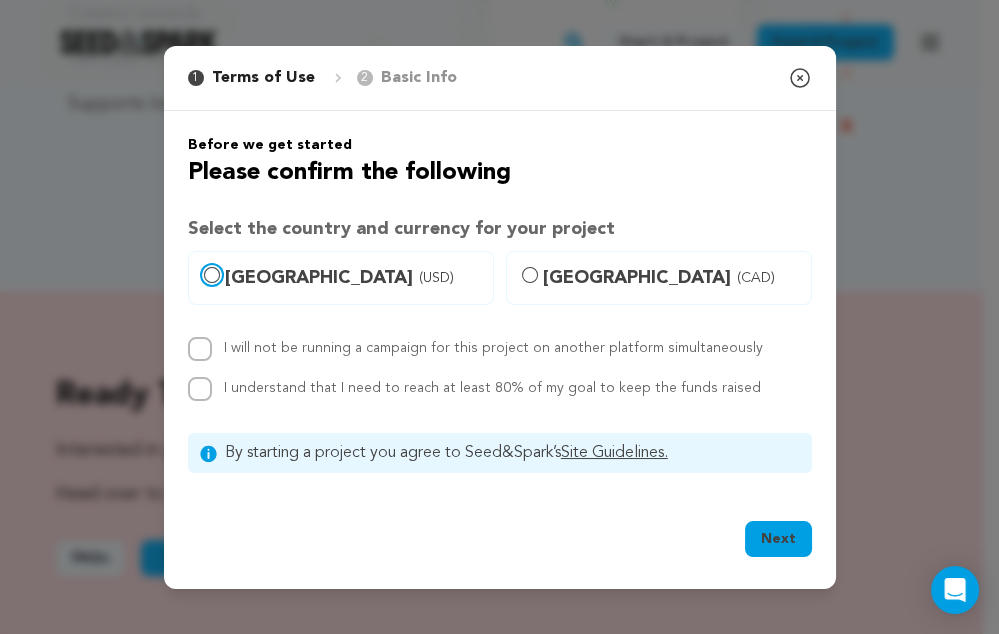 radio on "true" 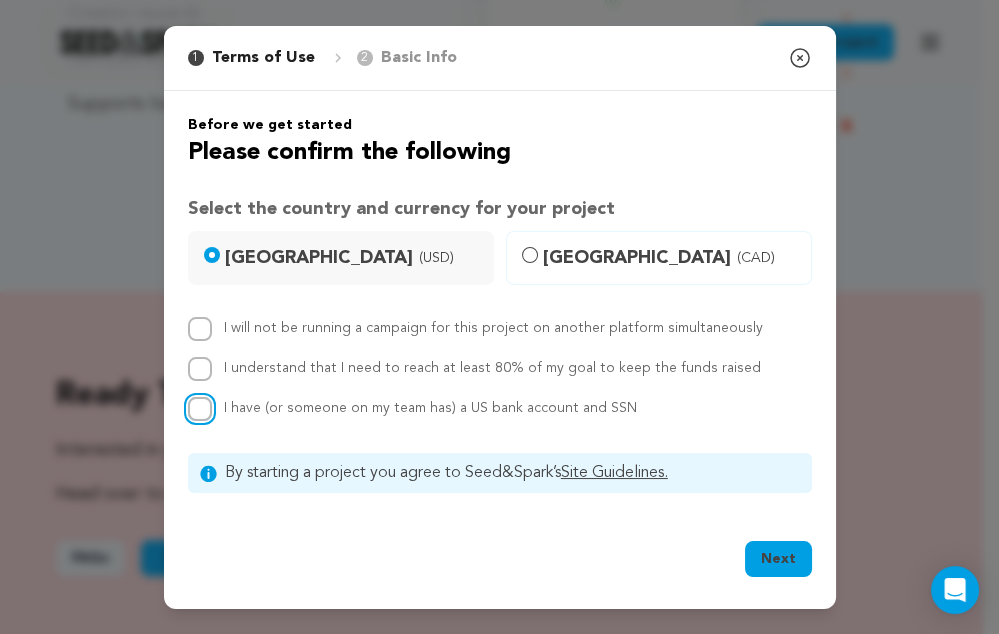 click on "I have (or someone on my team has) a US bank account and SSN" at bounding box center [200, 409] 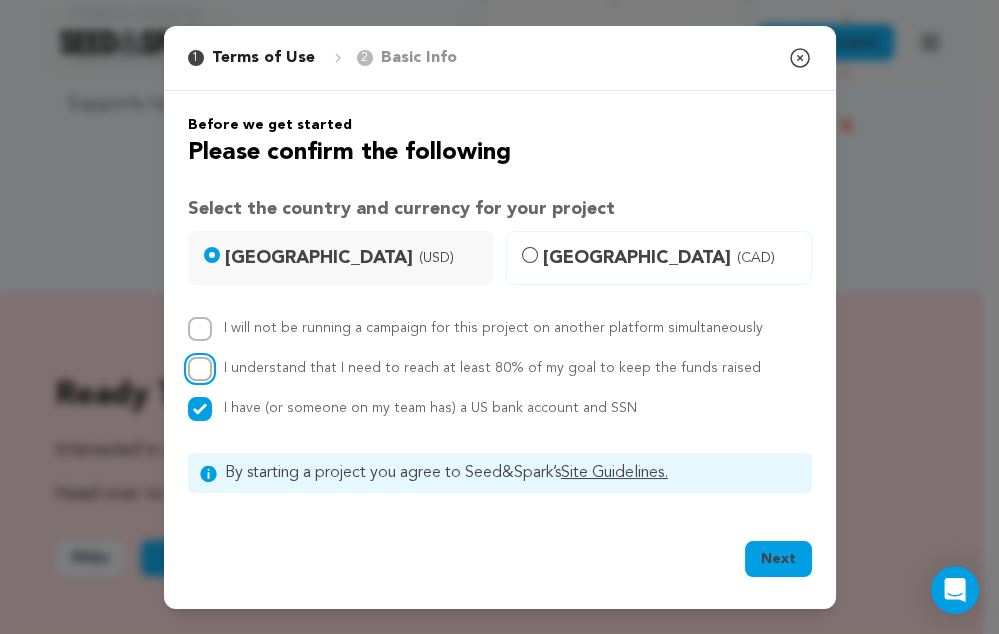 click on "I understand that I need to reach at least 80% of my goal to keep the
funds raised" at bounding box center [200, 369] 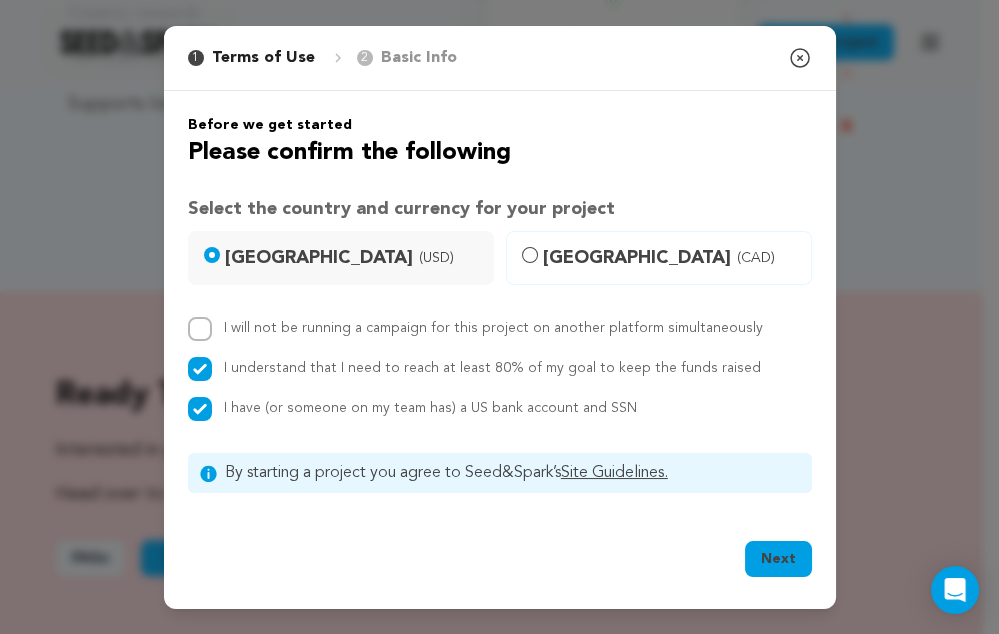 click on "Next" at bounding box center (778, 559) 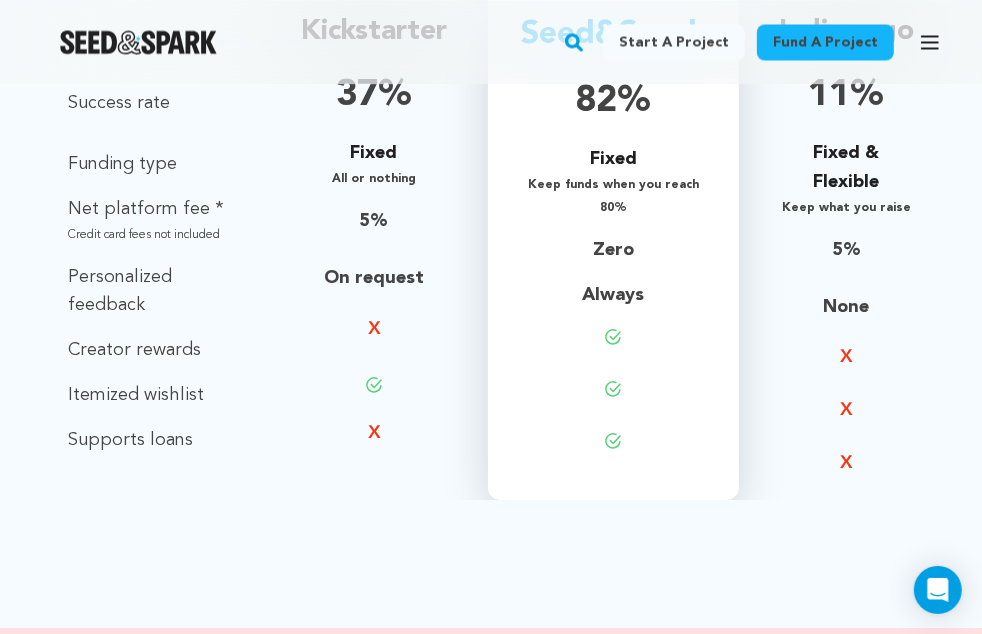 scroll, scrollTop: 2354, scrollLeft: 0, axis: vertical 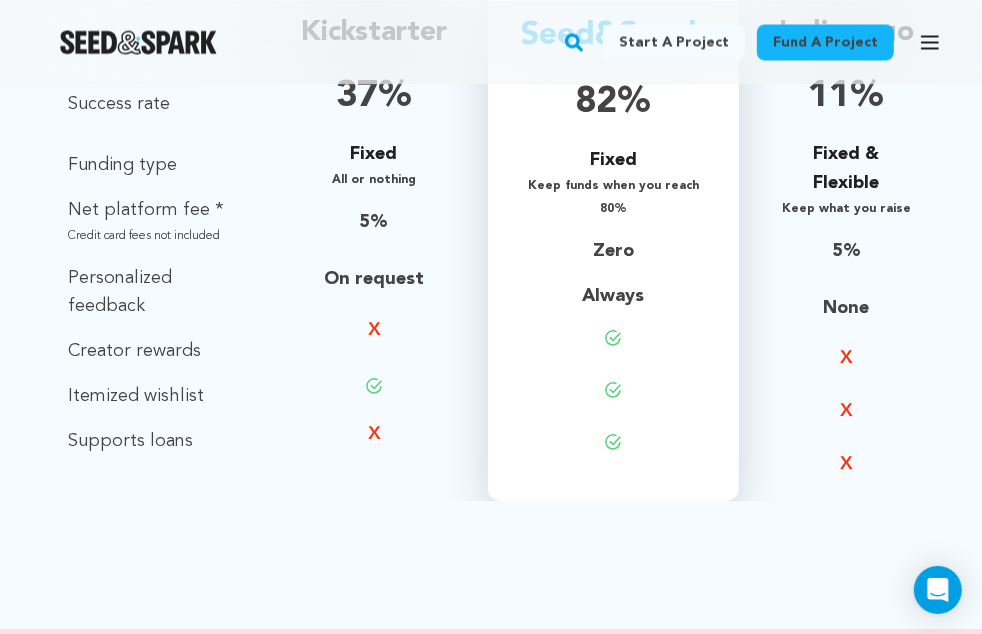 click 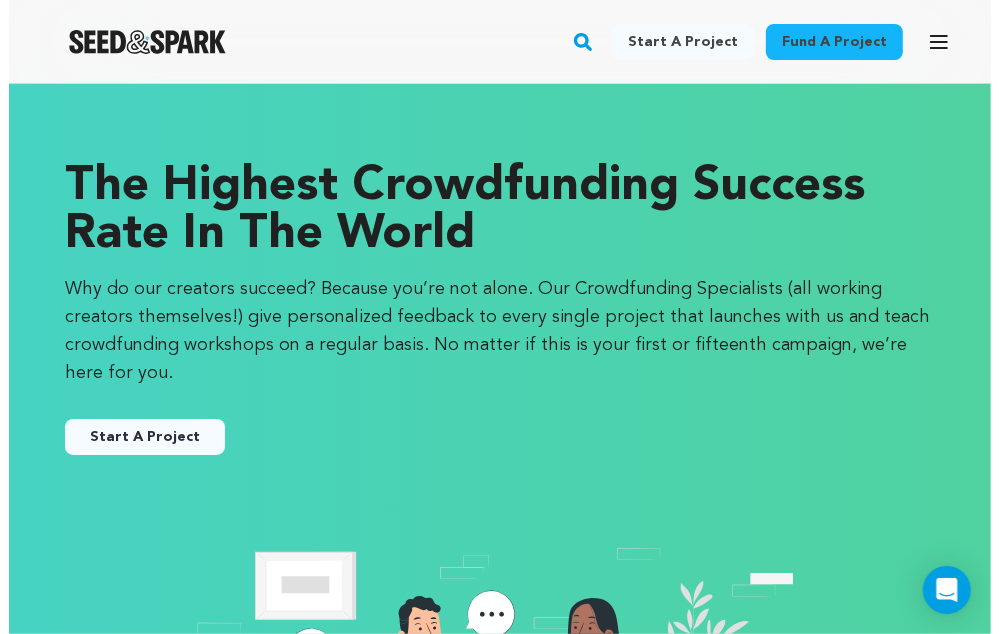 scroll, scrollTop: 0, scrollLeft: 0, axis: both 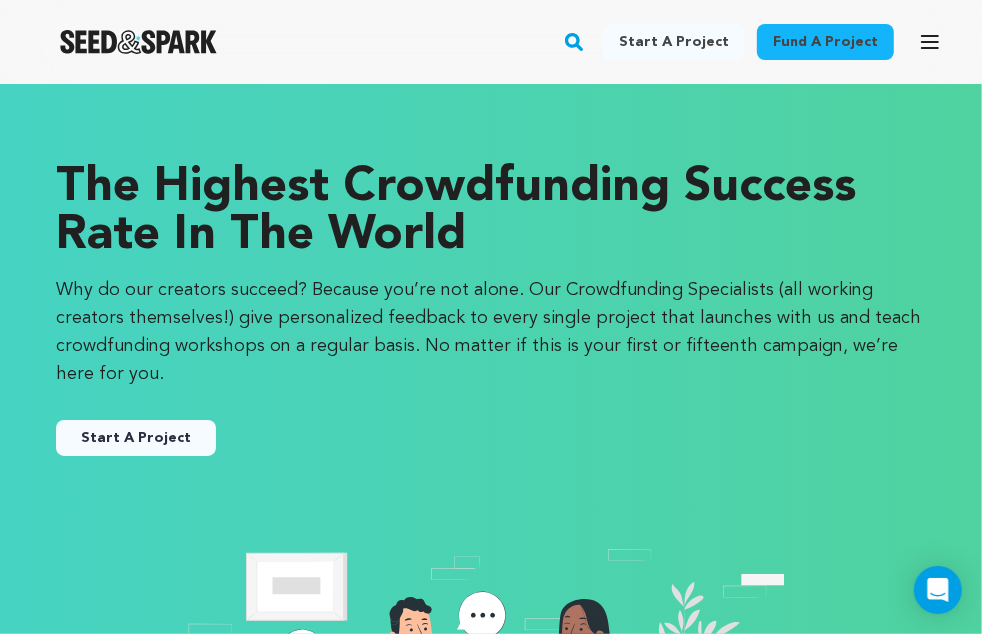 click on "The Highest Crowdfunding Success Rate in the World
Why do our creators succeed? Because you’re not alone. Our Crowdfunding Specialists (all
working creators themselves!) give personalized feedback to every single project that
launches with us and teach crowdfunding workshops on a regular basis. No matter if this is
your first or fifteenth campaign, we’re here for you.
Start A Project" at bounding box center [491, 314] 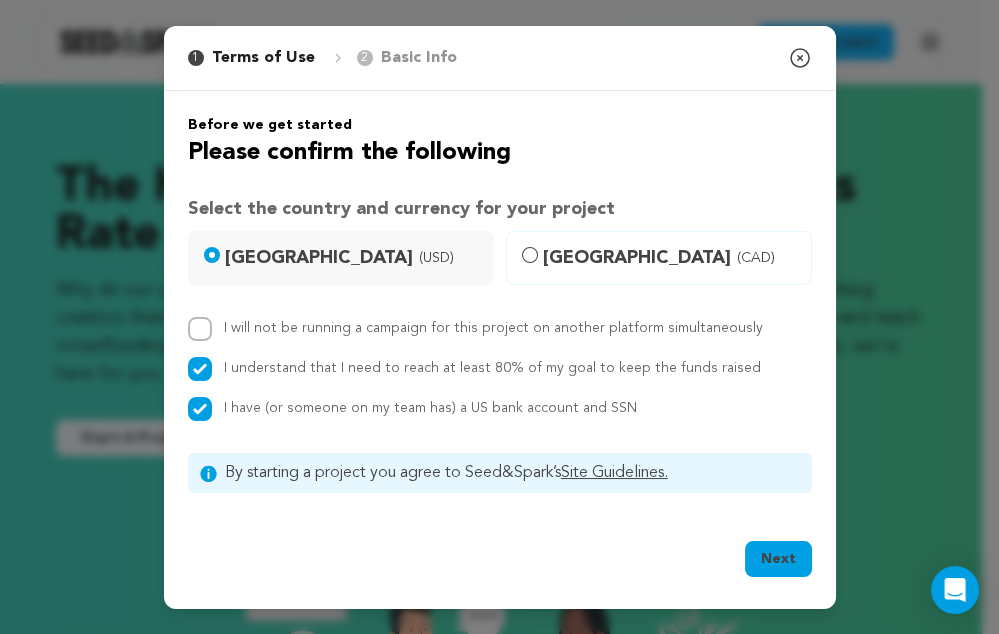 click 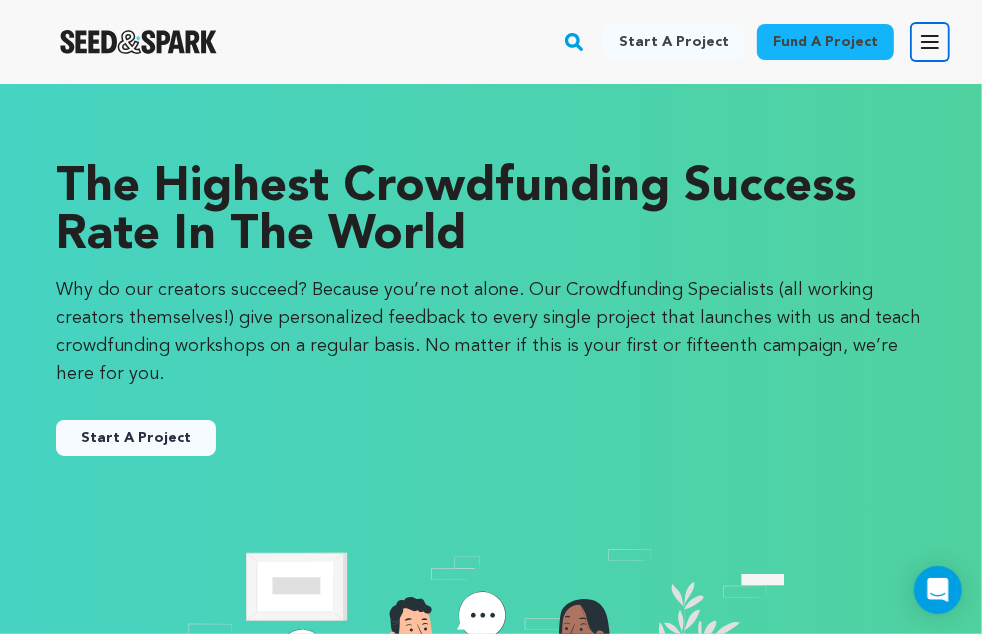 click 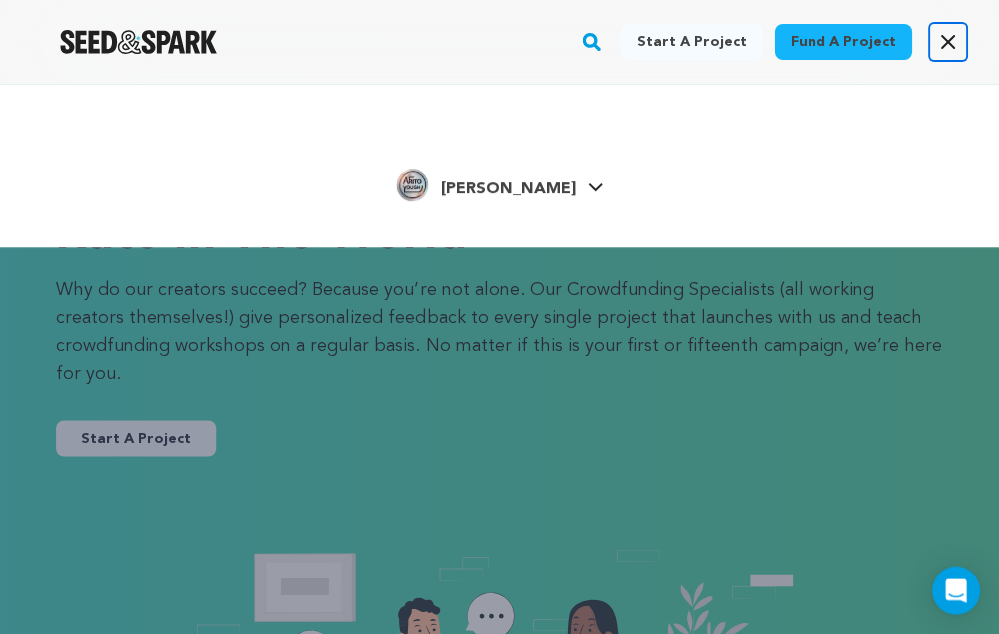 click 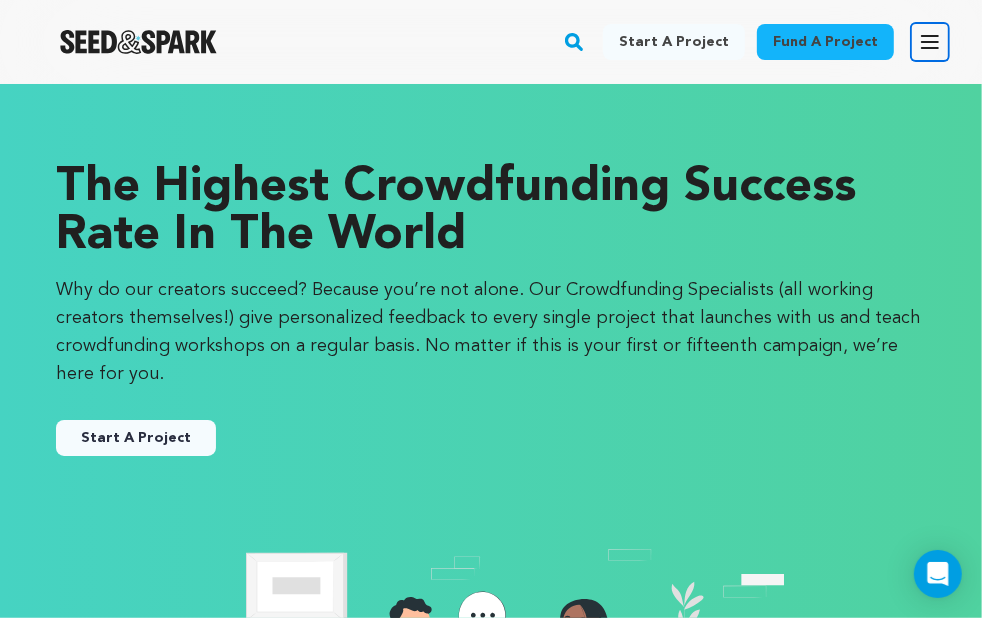 click 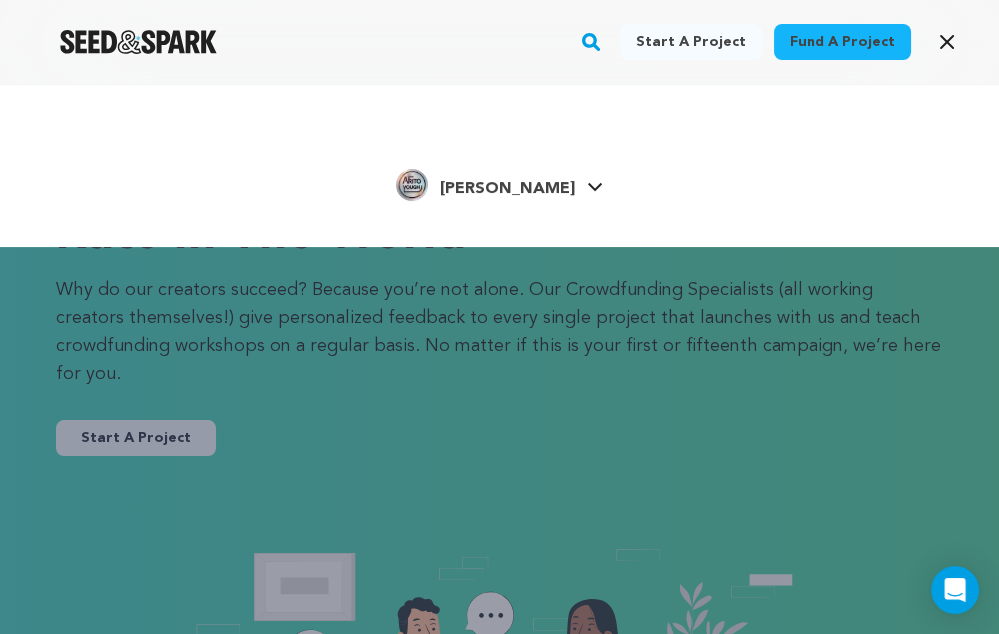 click 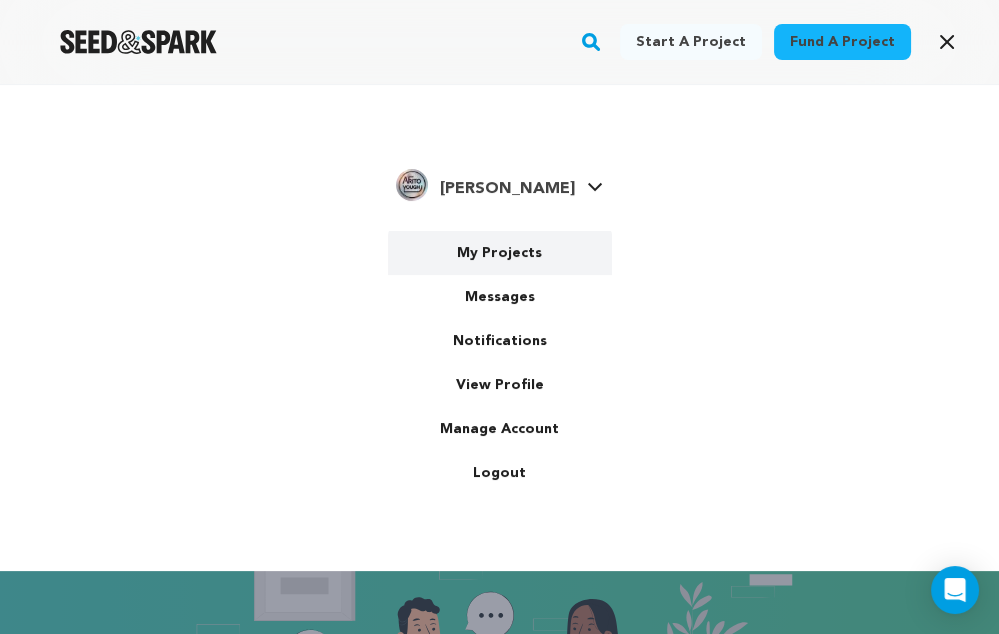 click on "My Projects" at bounding box center [500, 253] 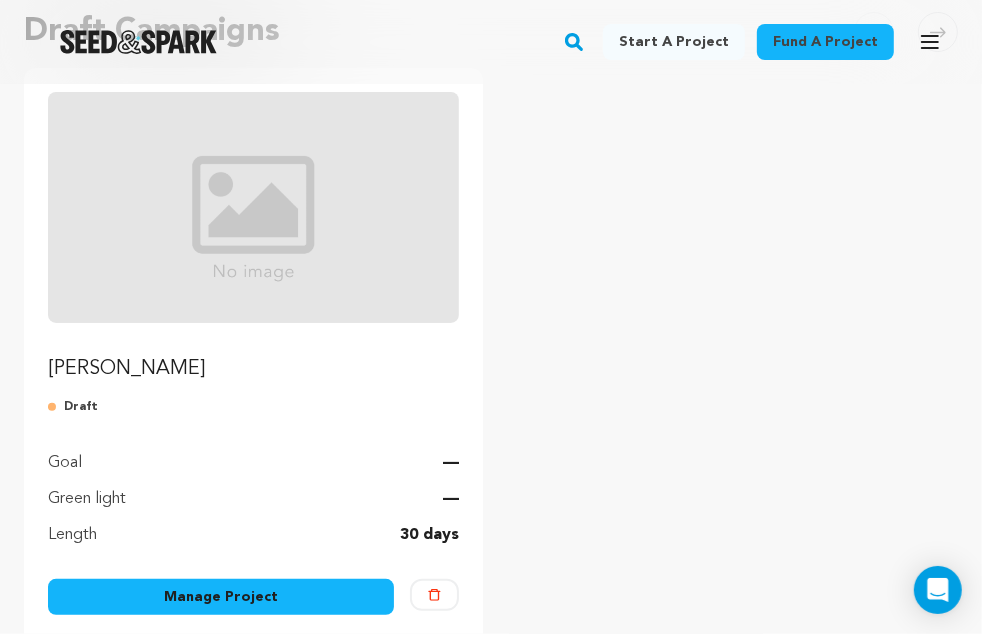 scroll, scrollTop: 224, scrollLeft: 0, axis: vertical 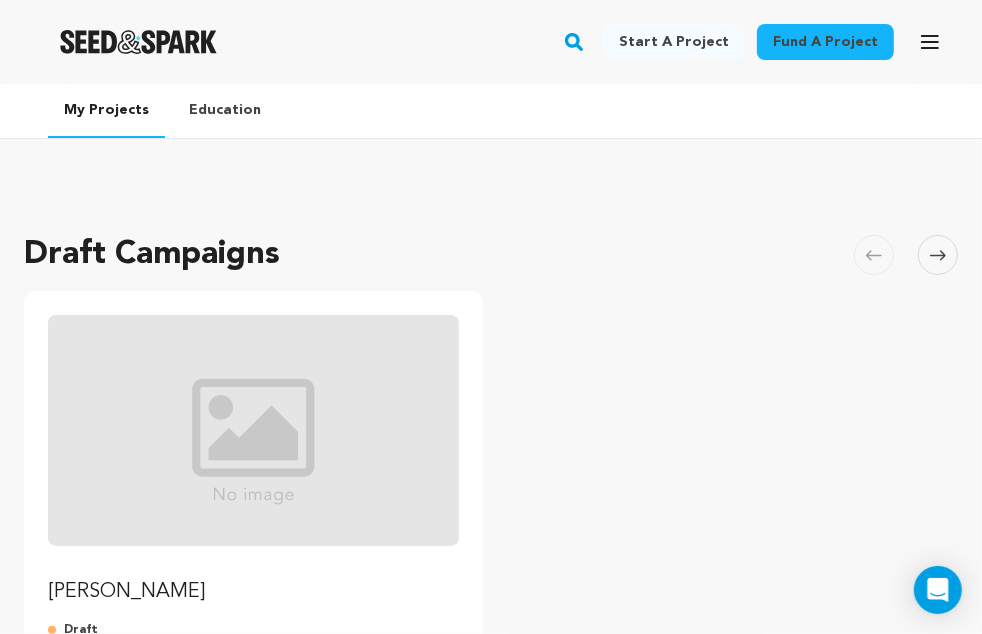 click on "Education" at bounding box center [225, 110] 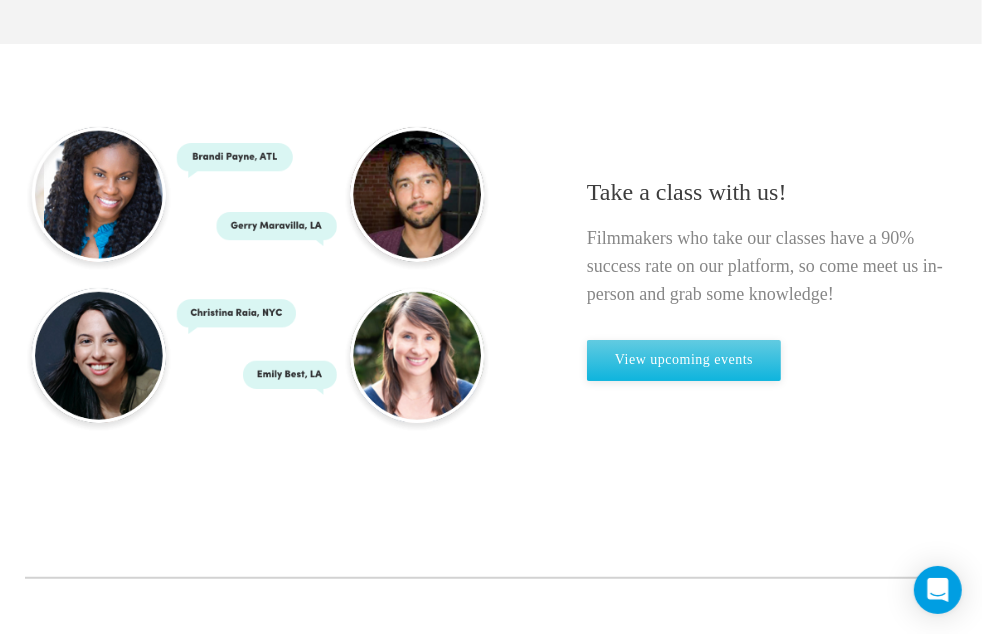 scroll, scrollTop: 1564, scrollLeft: 0, axis: vertical 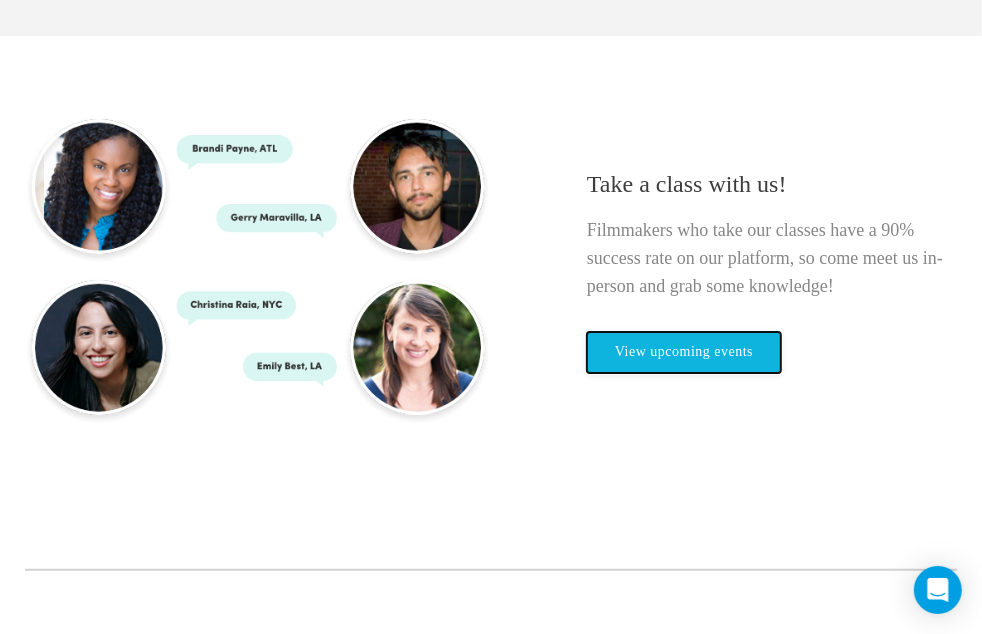 click on "View upcoming events" at bounding box center (684, 352) 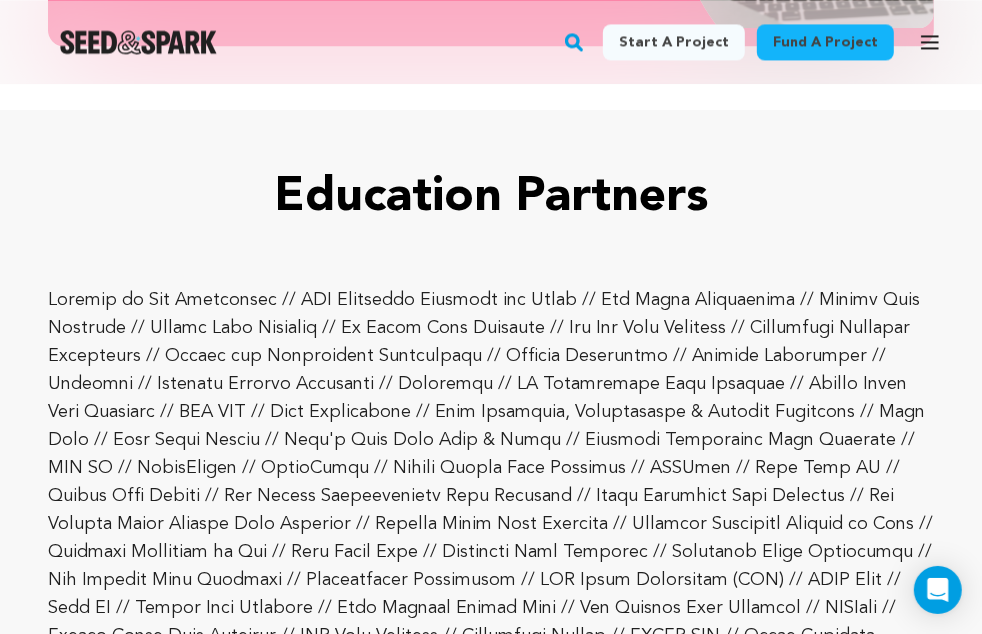 scroll, scrollTop: 7175, scrollLeft: 0, axis: vertical 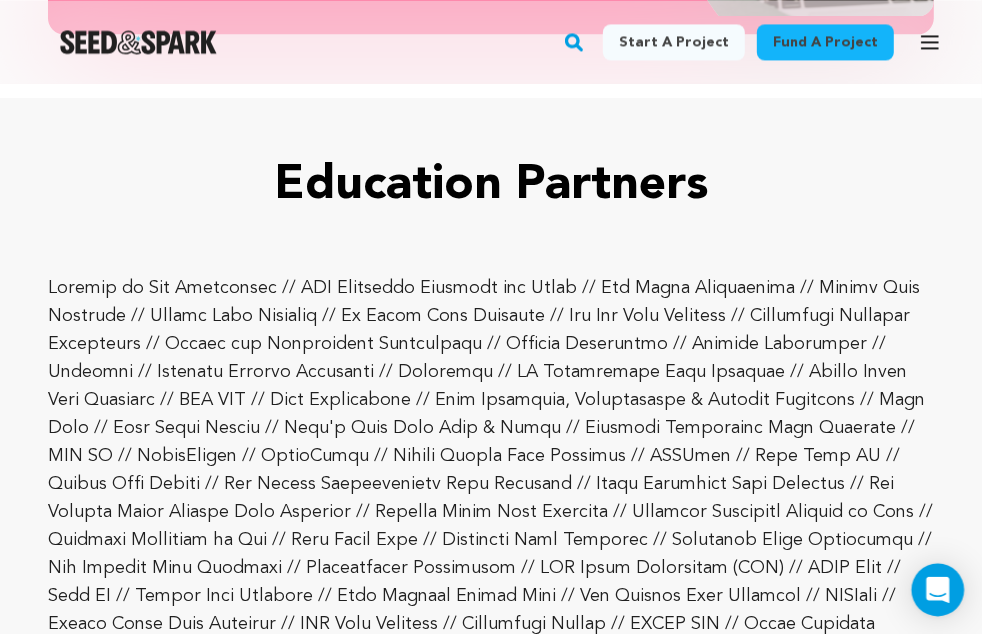 click 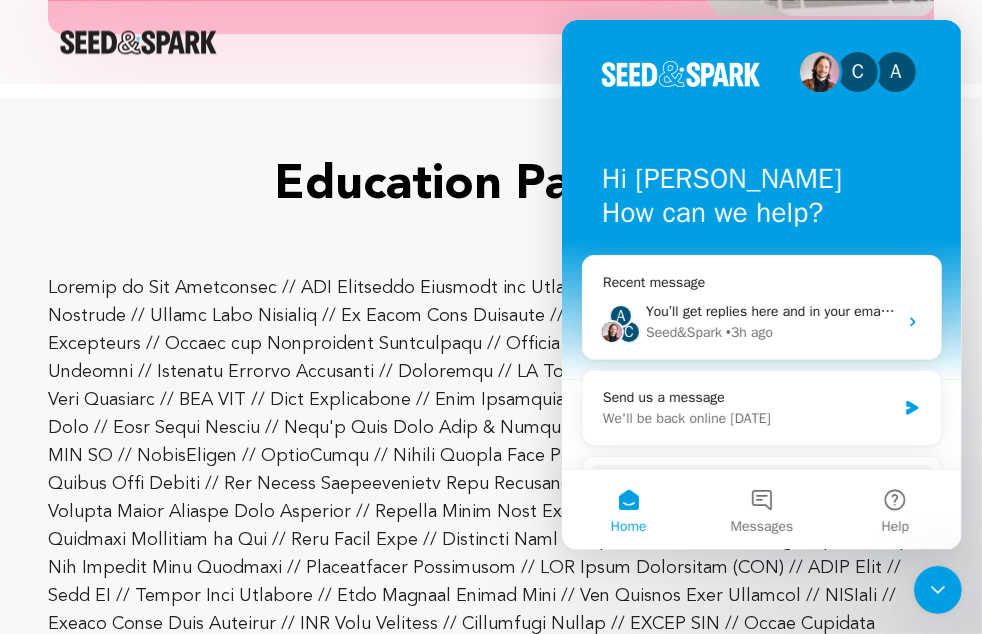scroll, scrollTop: 0, scrollLeft: 0, axis: both 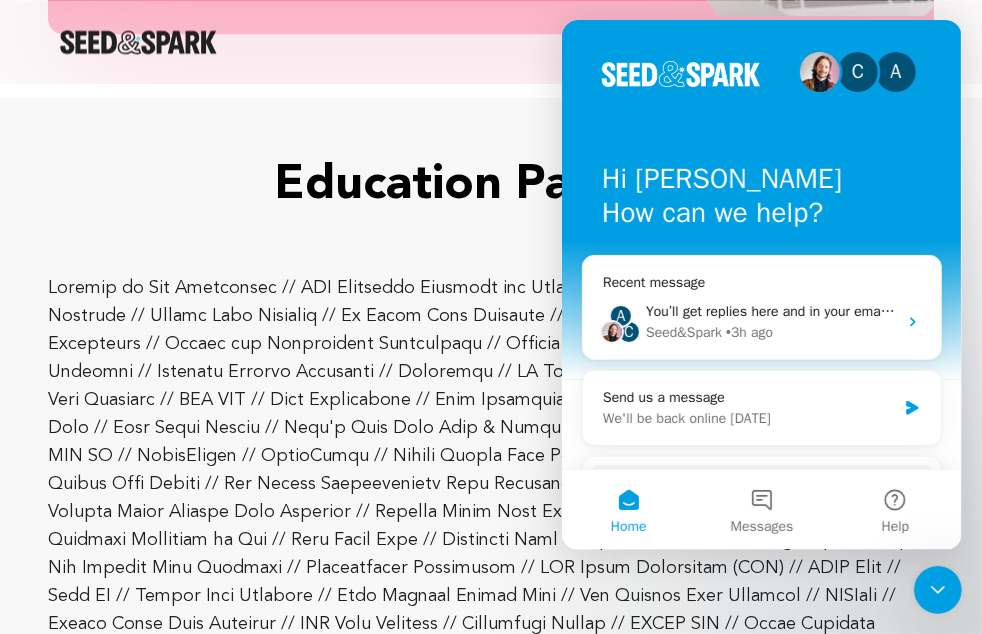 click at bounding box center (819, 72) 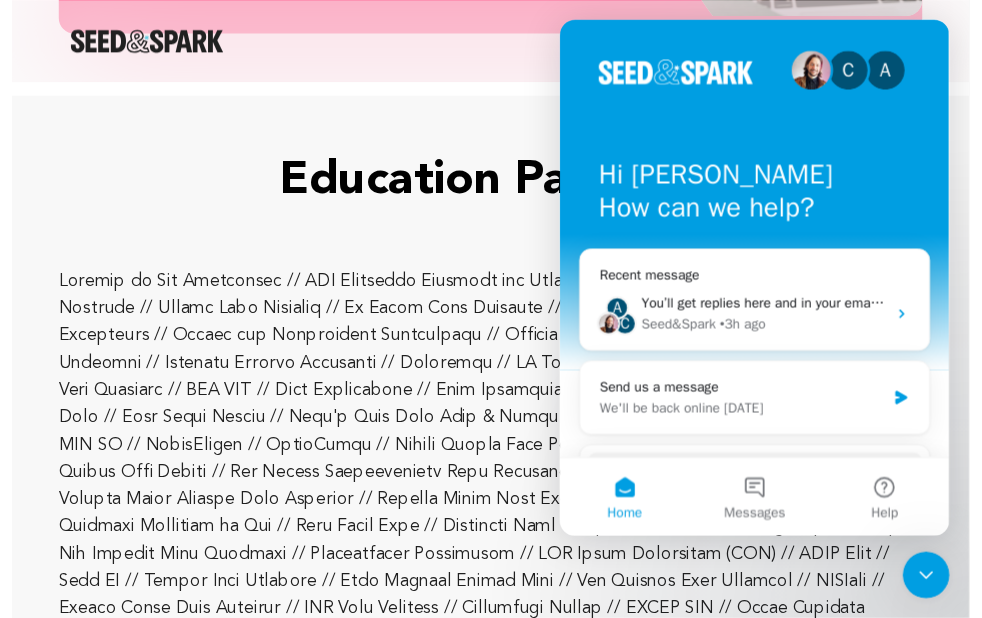 scroll, scrollTop: 0, scrollLeft: 0, axis: both 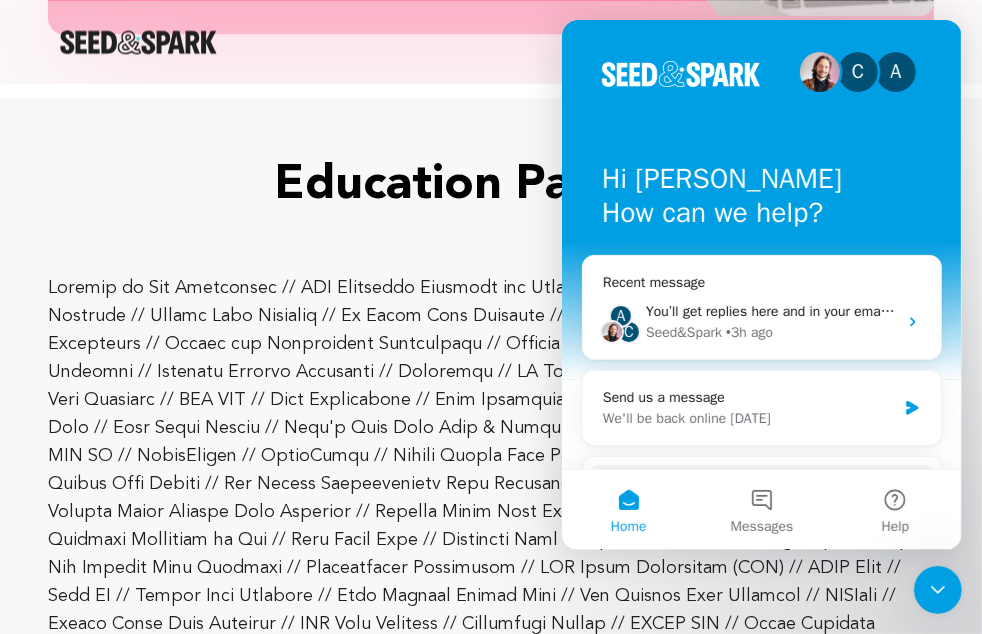 click 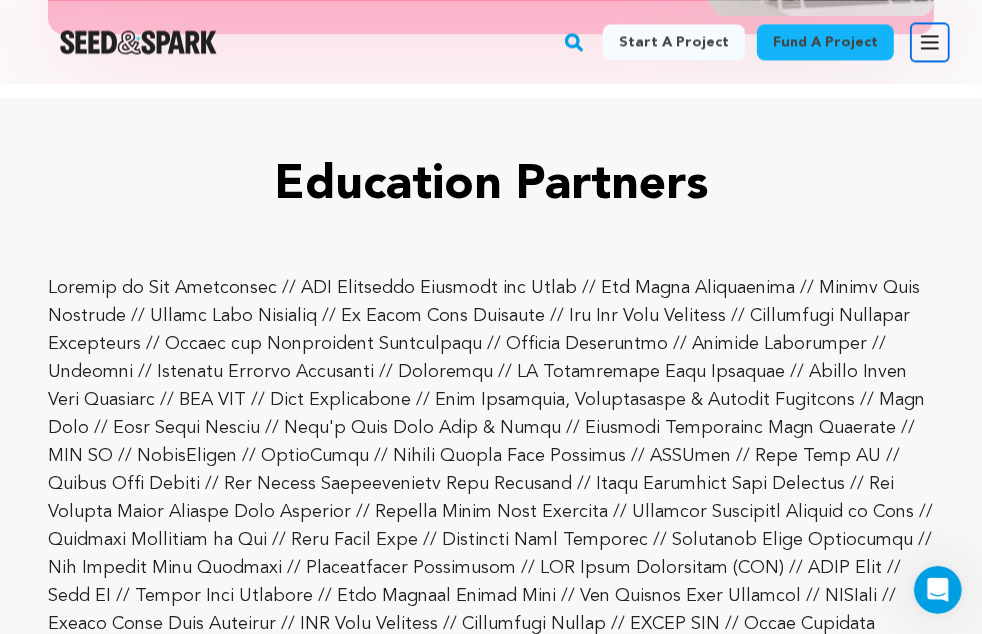 click 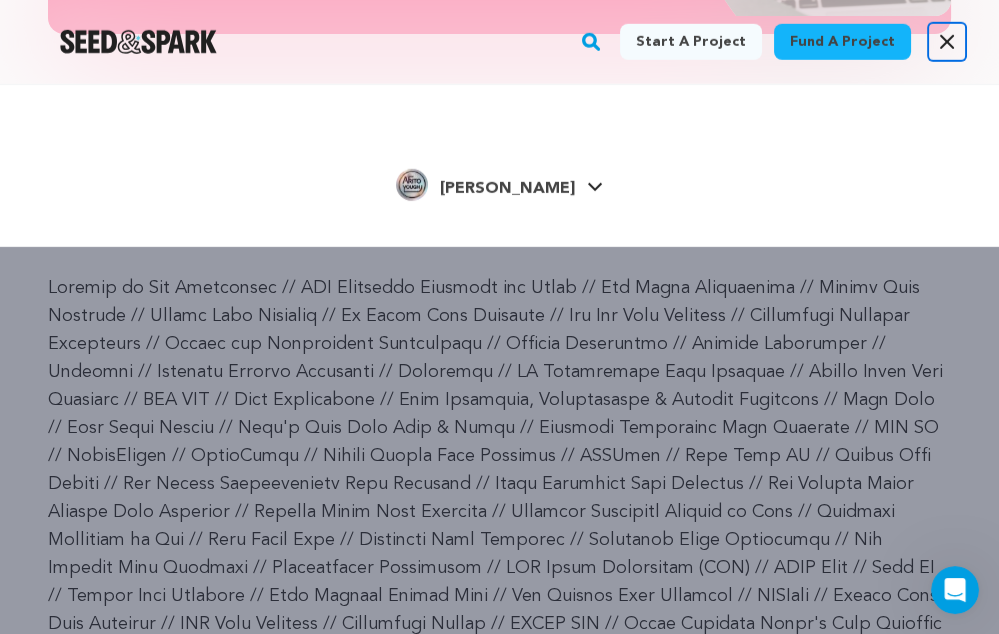 click 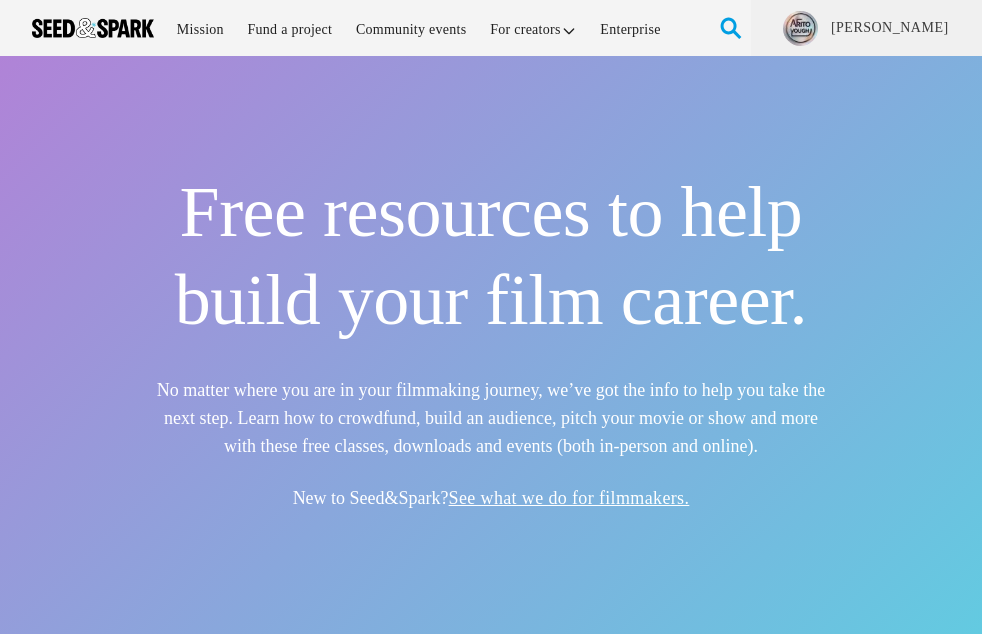 scroll, scrollTop: 1564, scrollLeft: 0, axis: vertical 